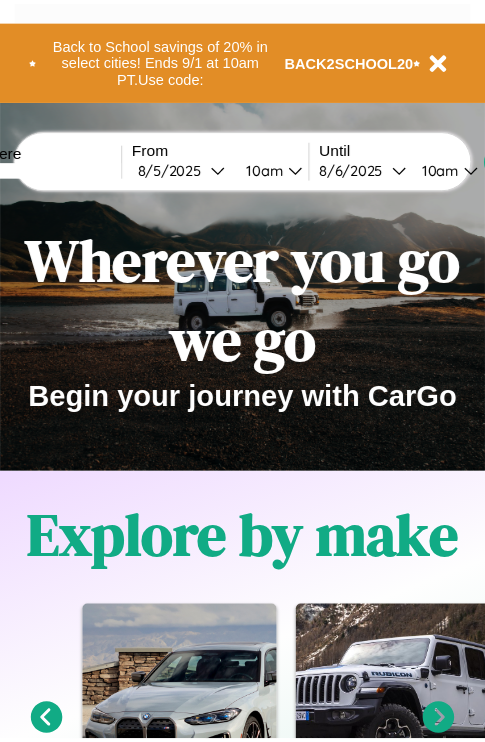 scroll, scrollTop: 0, scrollLeft: 0, axis: both 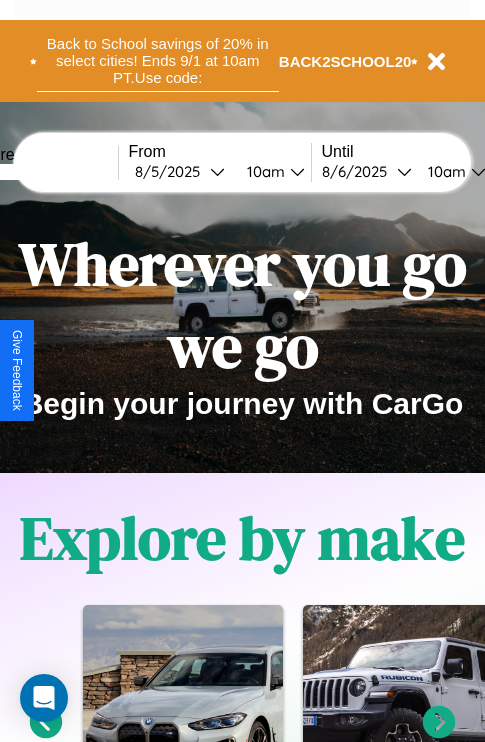 click on "Back to School savings of 20% in select cities! Ends 9/1 at 10am PT.  Use code:" at bounding box center (158, 61) 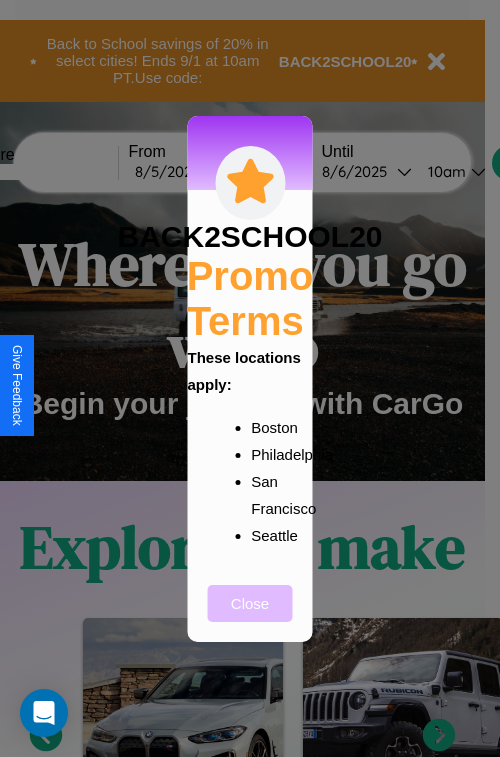 click on "Close" at bounding box center (250, 603) 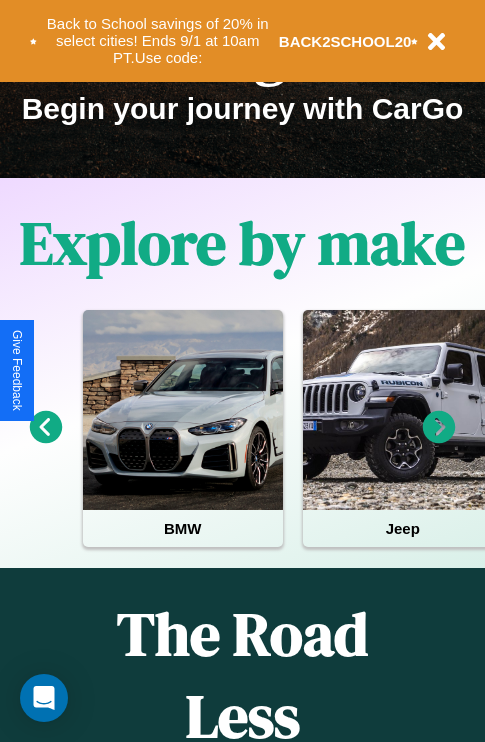 scroll, scrollTop: 308, scrollLeft: 0, axis: vertical 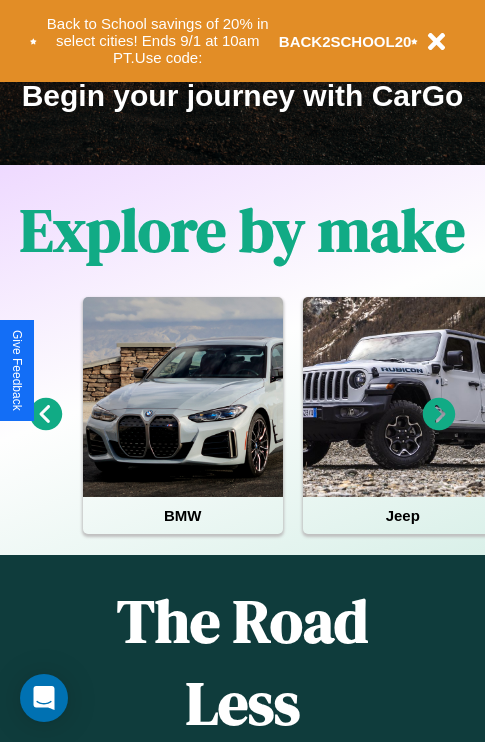 click 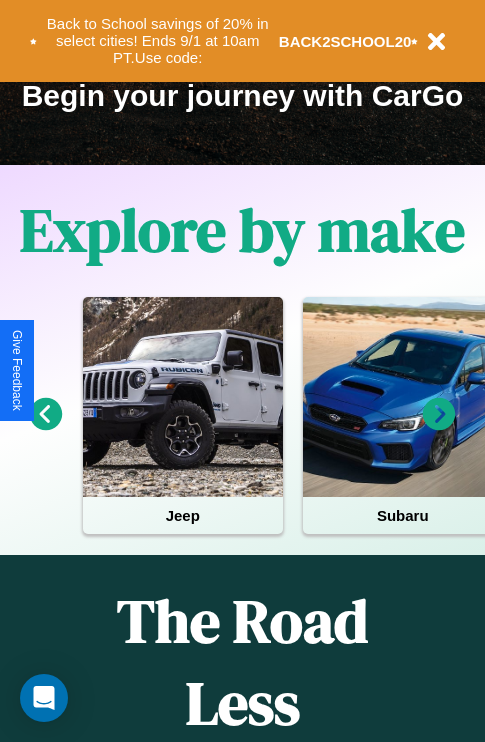 click 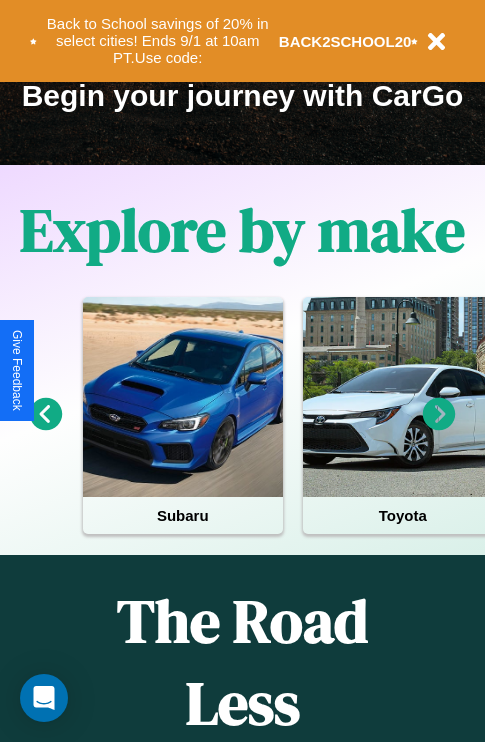click 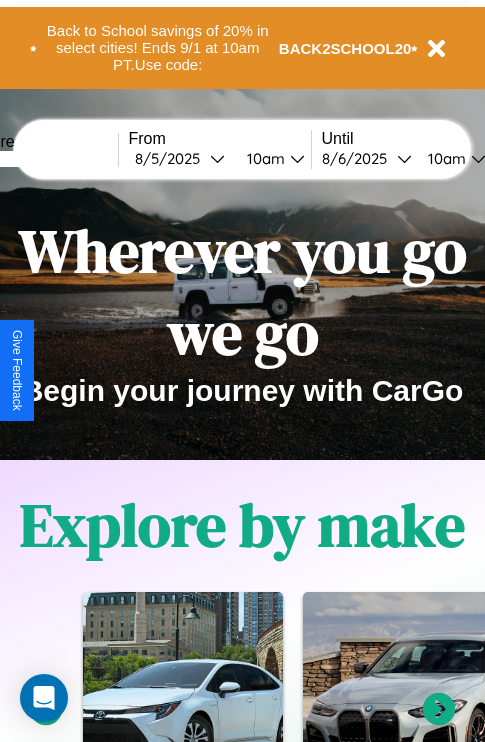 scroll, scrollTop: 0, scrollLeft: 0, axis: both 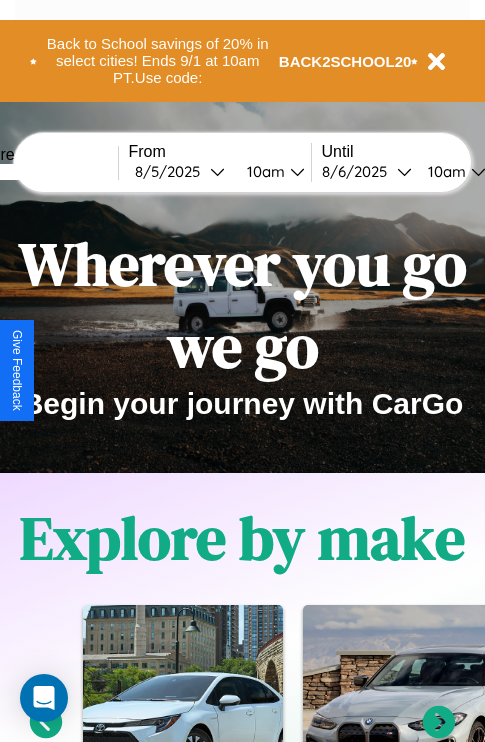 click at bounding box center [43, 172] 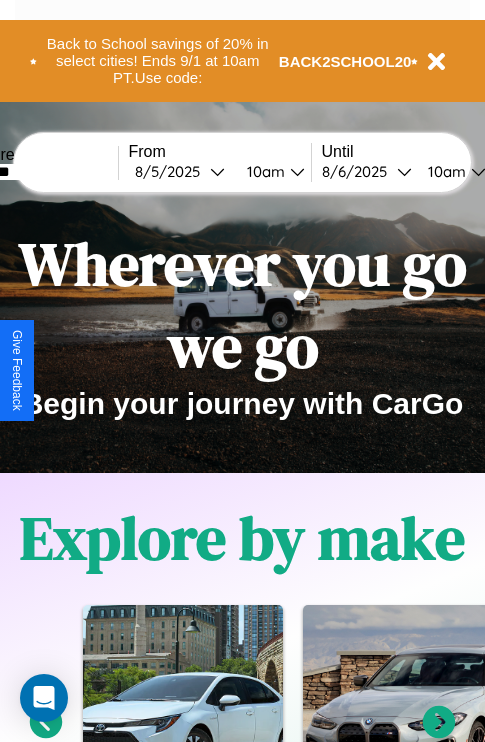 type on "*******" 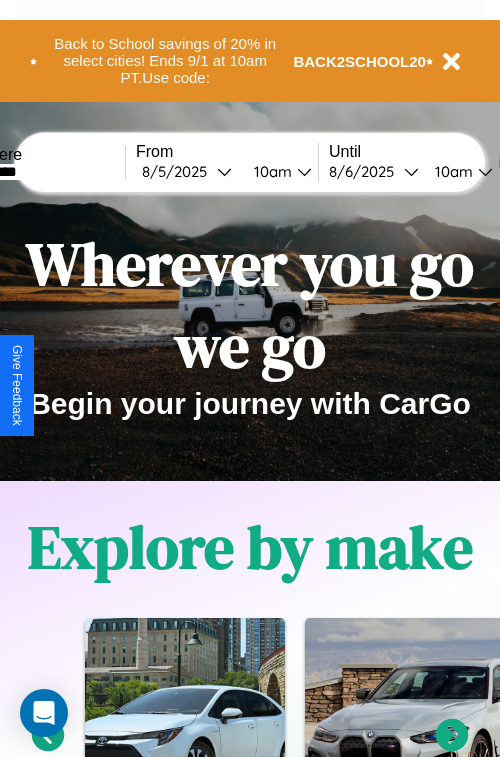 select on "*" 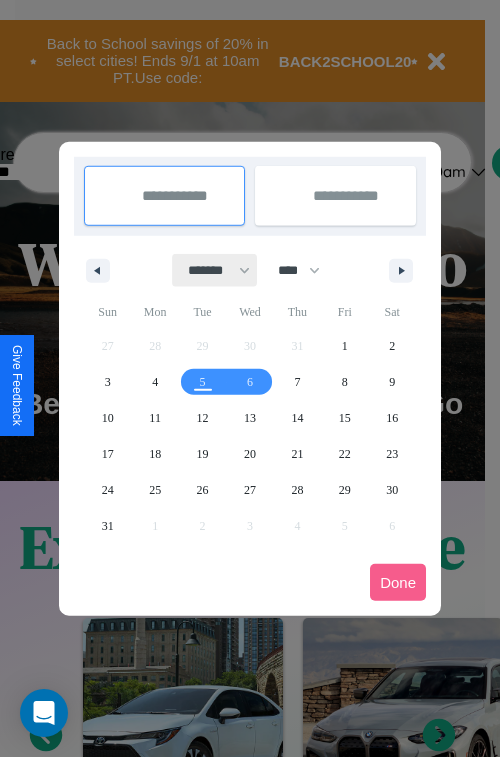 click on "******* ******** ***** ***** *** **** **** ****** ********* ******* ******** ********" at bounding box center [215, 270] 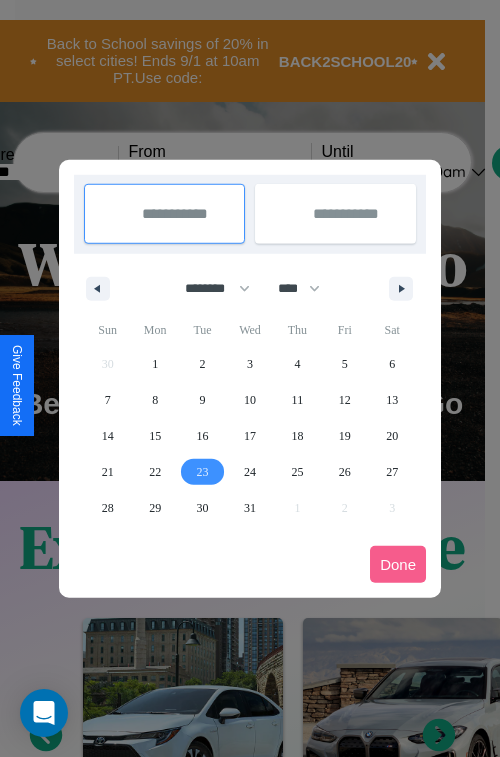 click on "23" at bounding box center (203, 472) 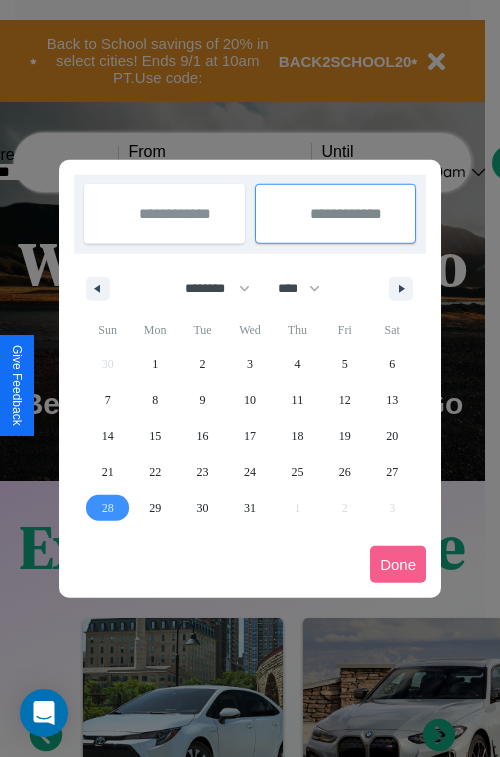click on "28" at bounding box center [108, 508] 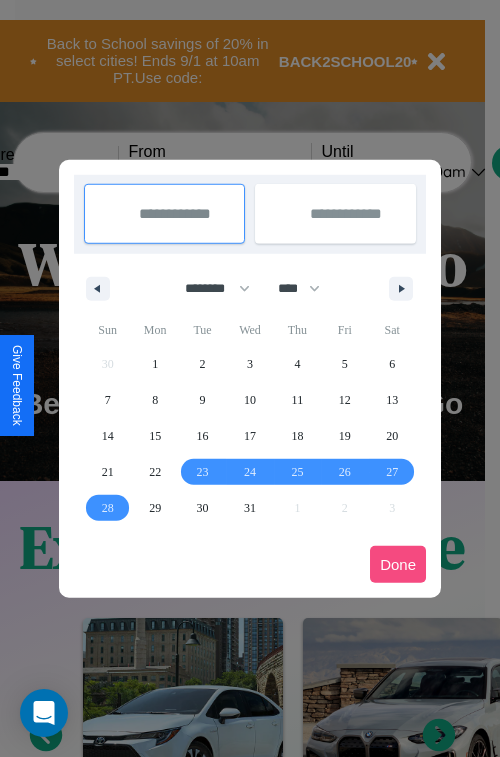 click on "Done" at bounding box center [398, 564] 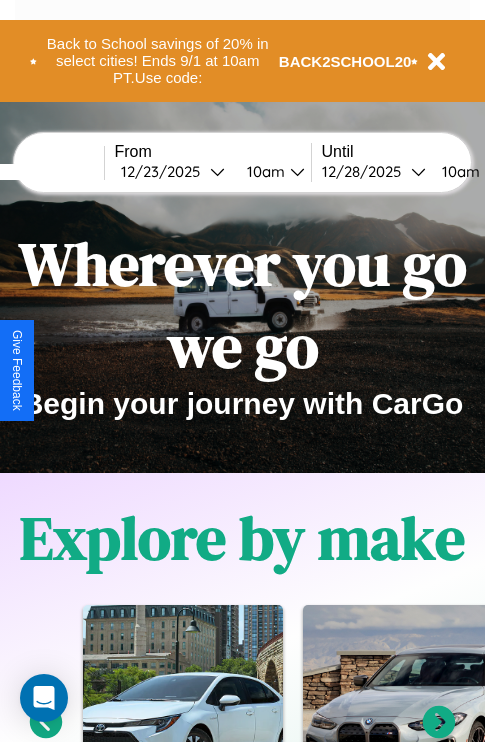 click on "10am" at bounding box center [263, 171] 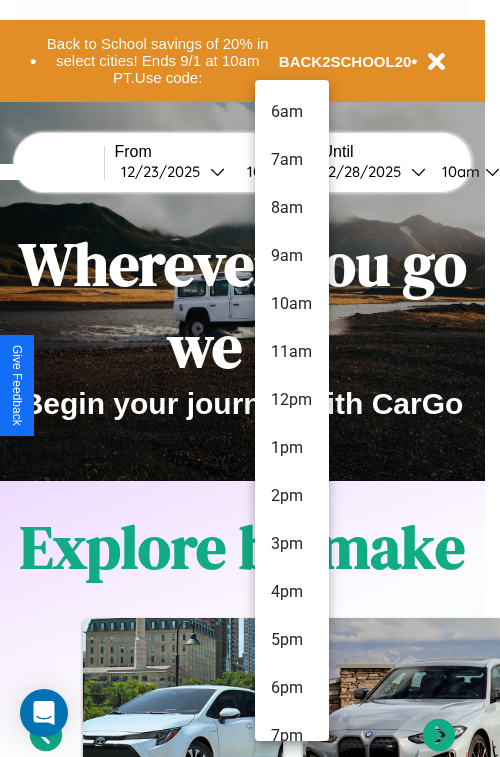 click on "6pm" at bounding box center (292, 688) 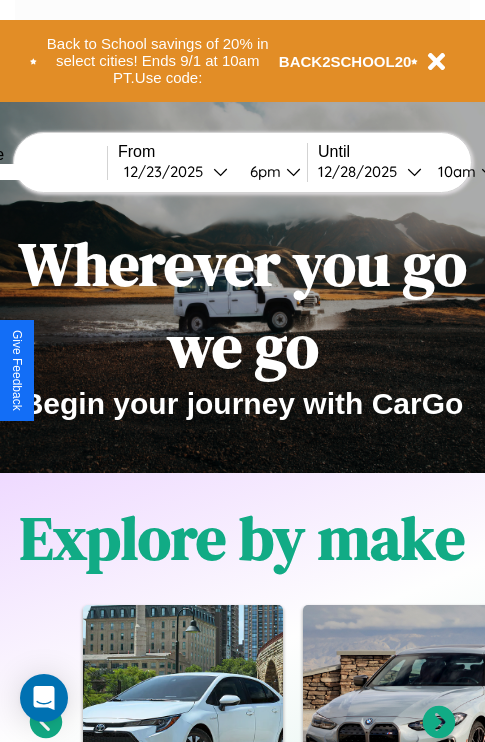 scroll, scrollTop: 0, scrollLeft: 79, axis: horizontal 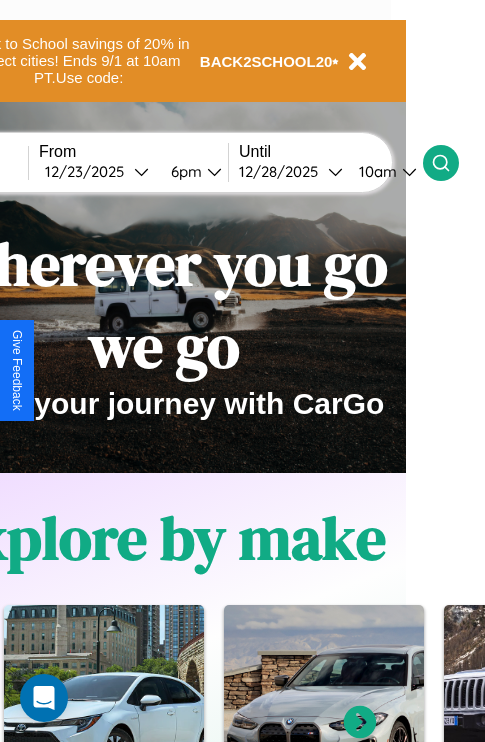click 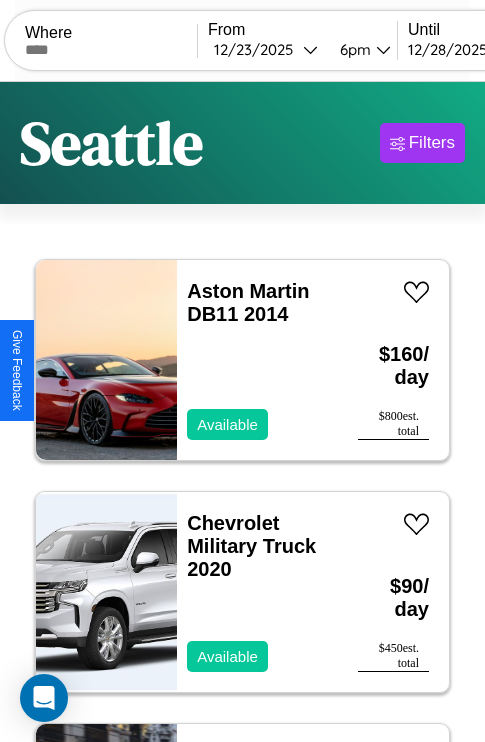scroll, scrollTop: 95, scrollLeft: 0, axis: vertical 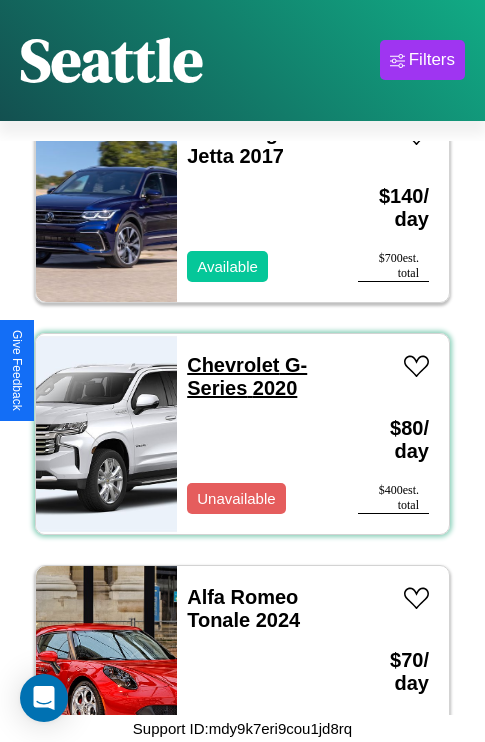 click on "Chevrolet   G-Series   2020" at bounding box center (247, 376) 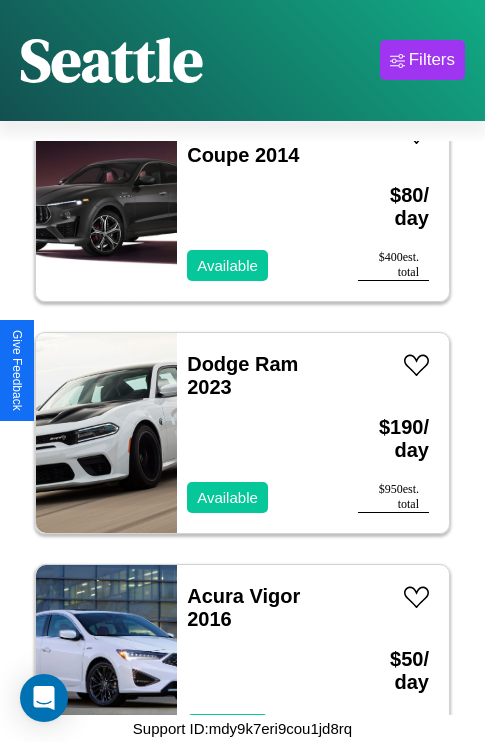 scroll, scrollTop: 8659, scrollLeft: 0, axis: vertical 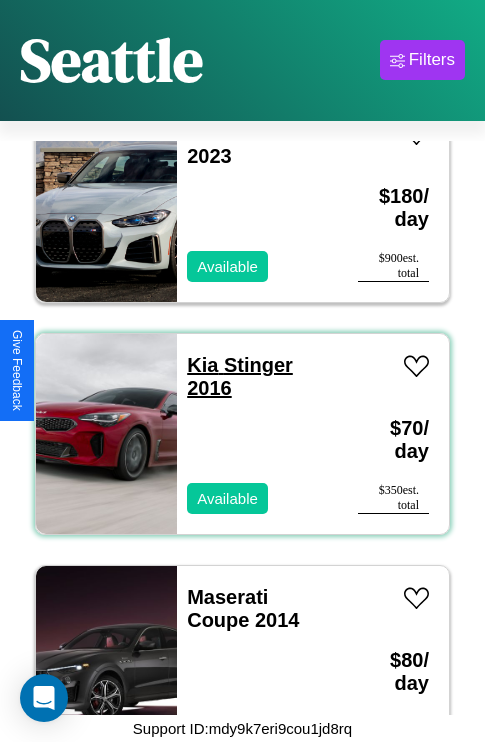 click on "Kia   Stinger   2016" at bounding box center [240, 376] 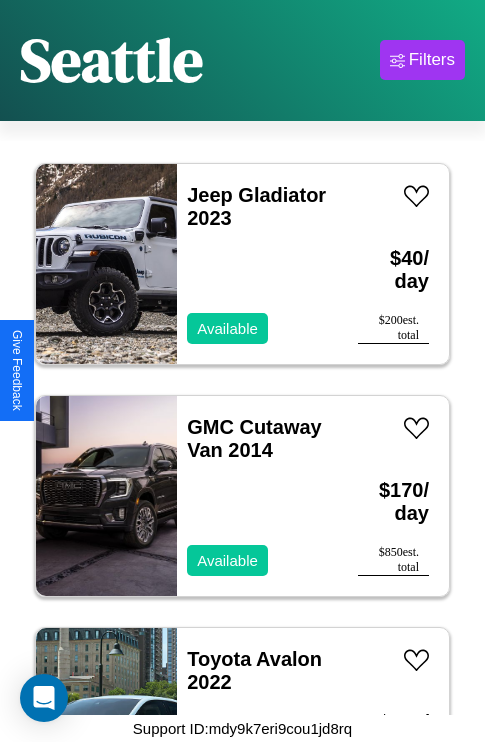 scroll, scrollTop: 2627, scrollLeft: 0, axis: vertical 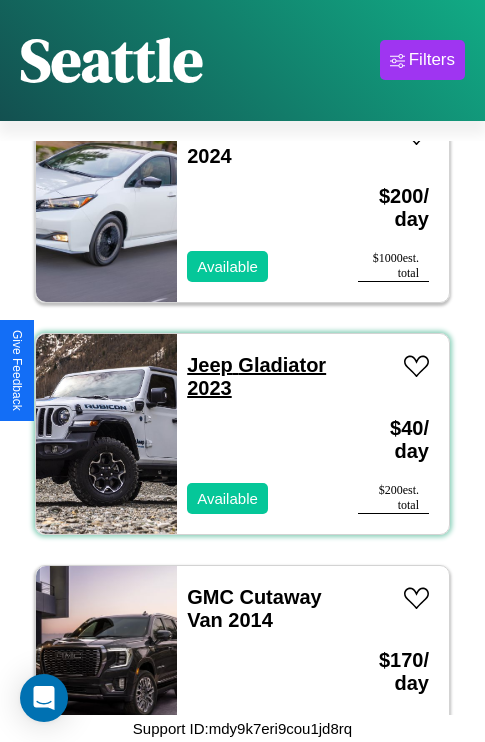 click on "Jeep   Gladiator   2023" at bounding box center [256, 376] 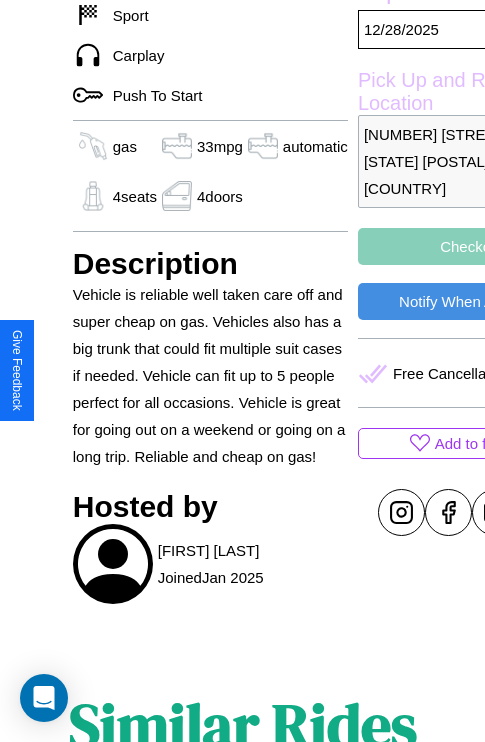 scroll, scrollTop: 577, scrollLeft: 0, axis: vertical 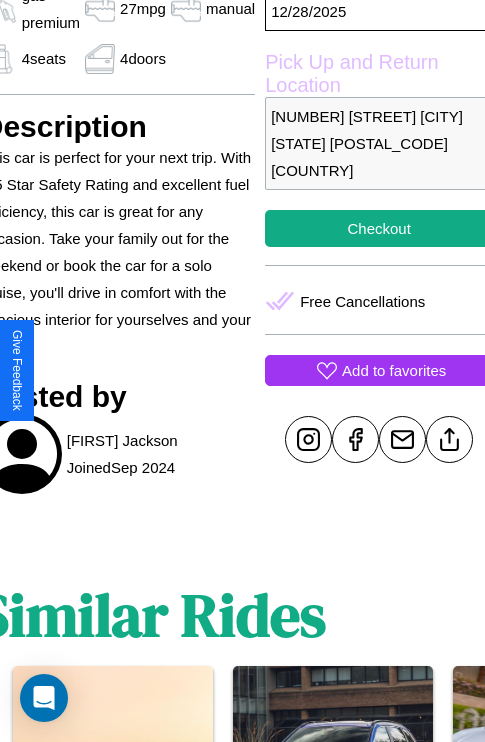 click on "Add to favorites" at bounding box center (394, 370) 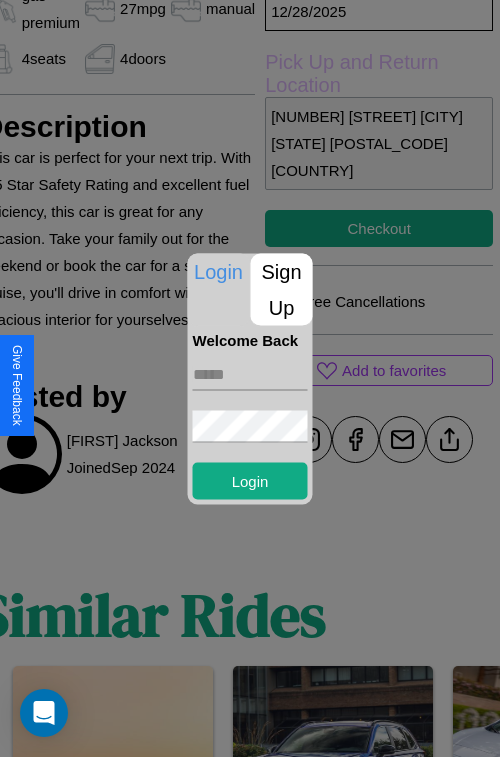 click at bounding box center (250, 374) 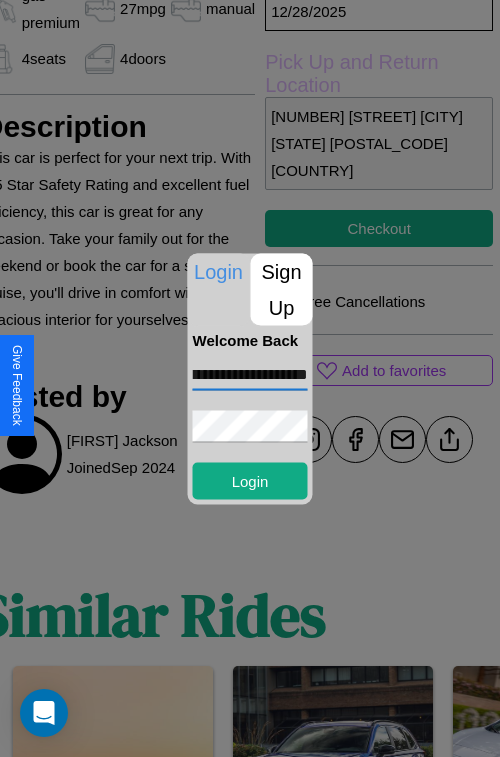 scroll, scrollTop: 0, scrollLeft: 68, axis: horizontal 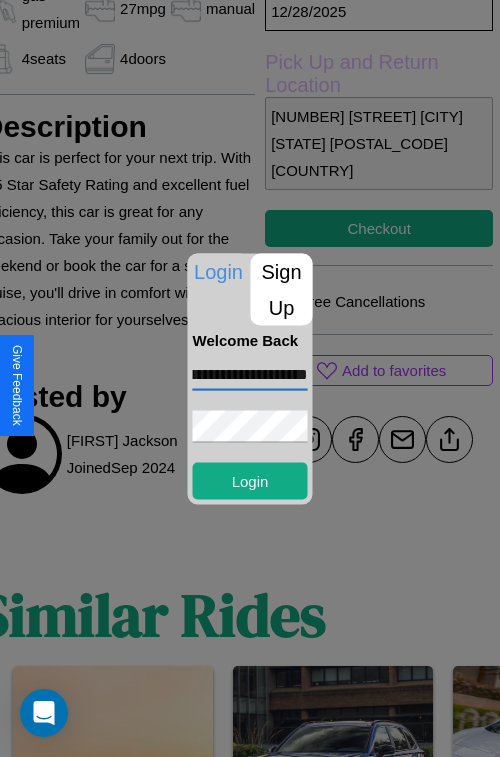 type on "**********" 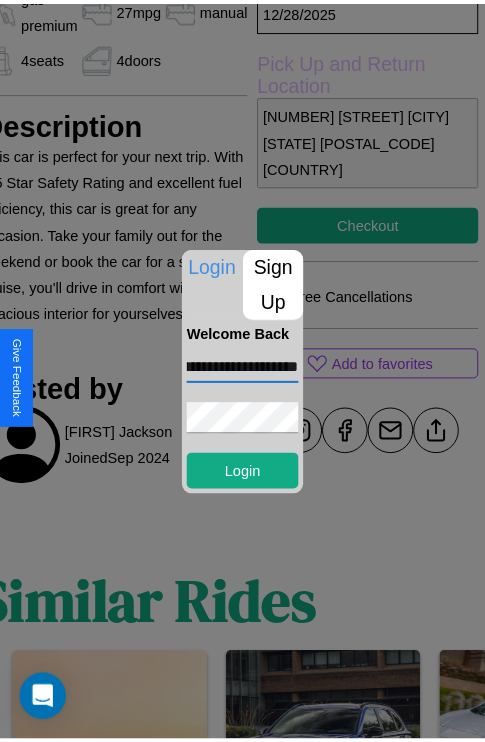 scroll, scrollTop: 0, scrollLeft: 0, axis: both 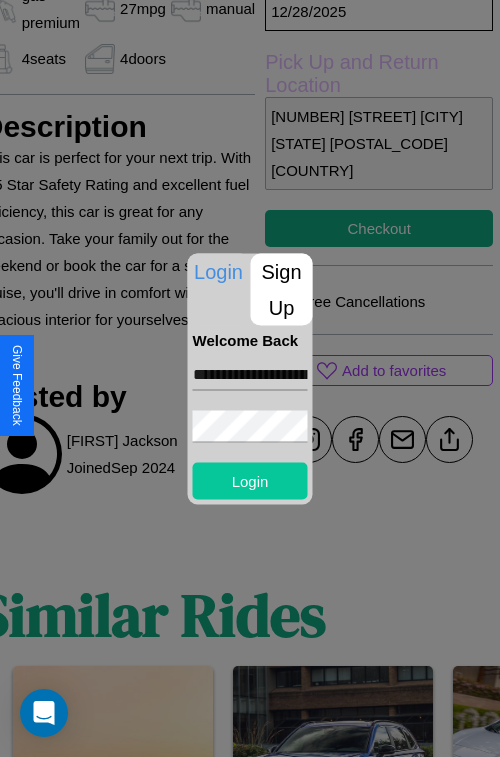 click on "Login" at bounding box center (250, 480) 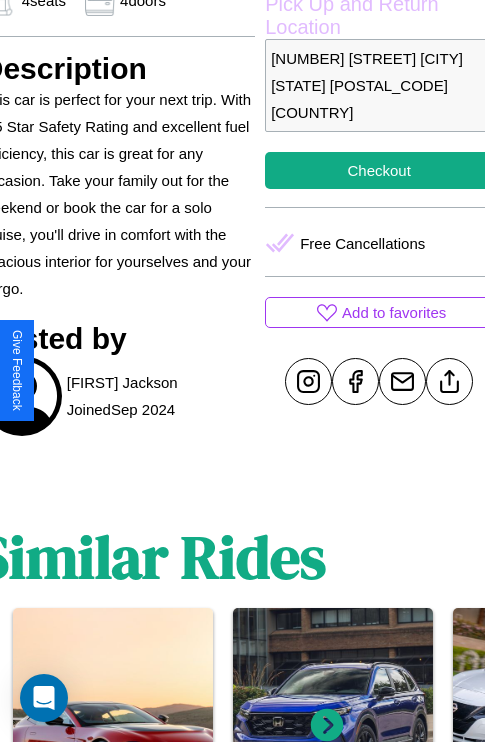 scroll, scrollTop: 737, scrollLeft: 91, axis: both 